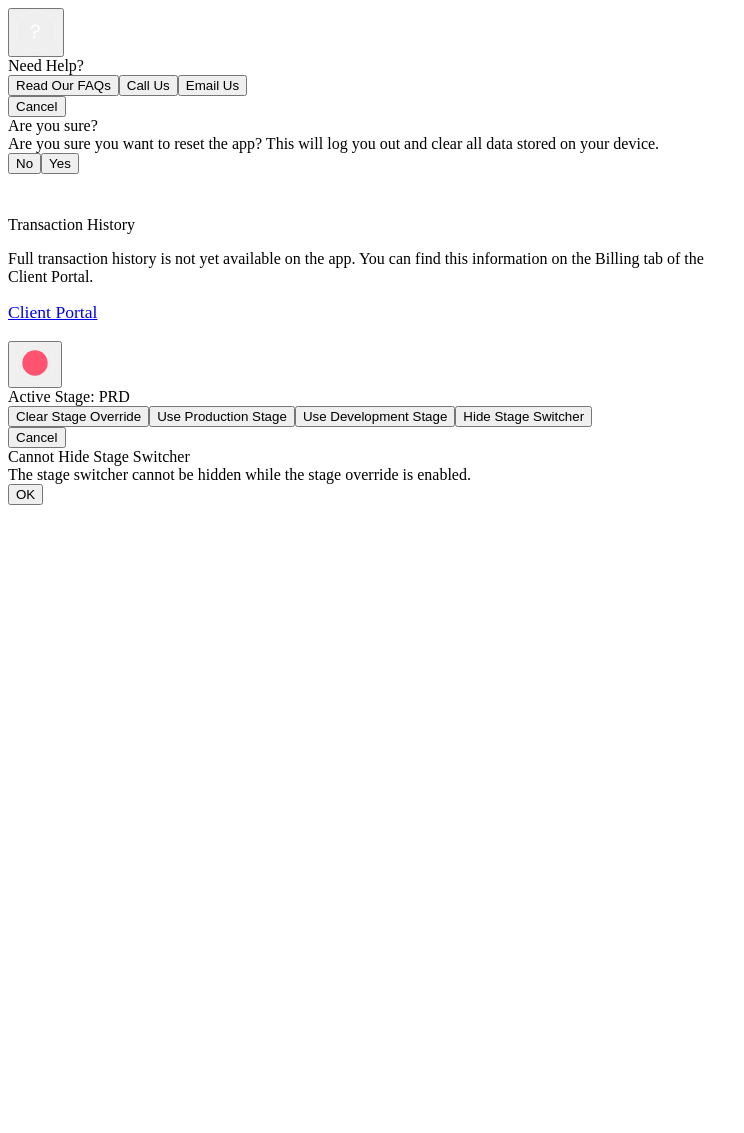 scroll, scrollTop: 0, scrollLeft: 0, axis: both 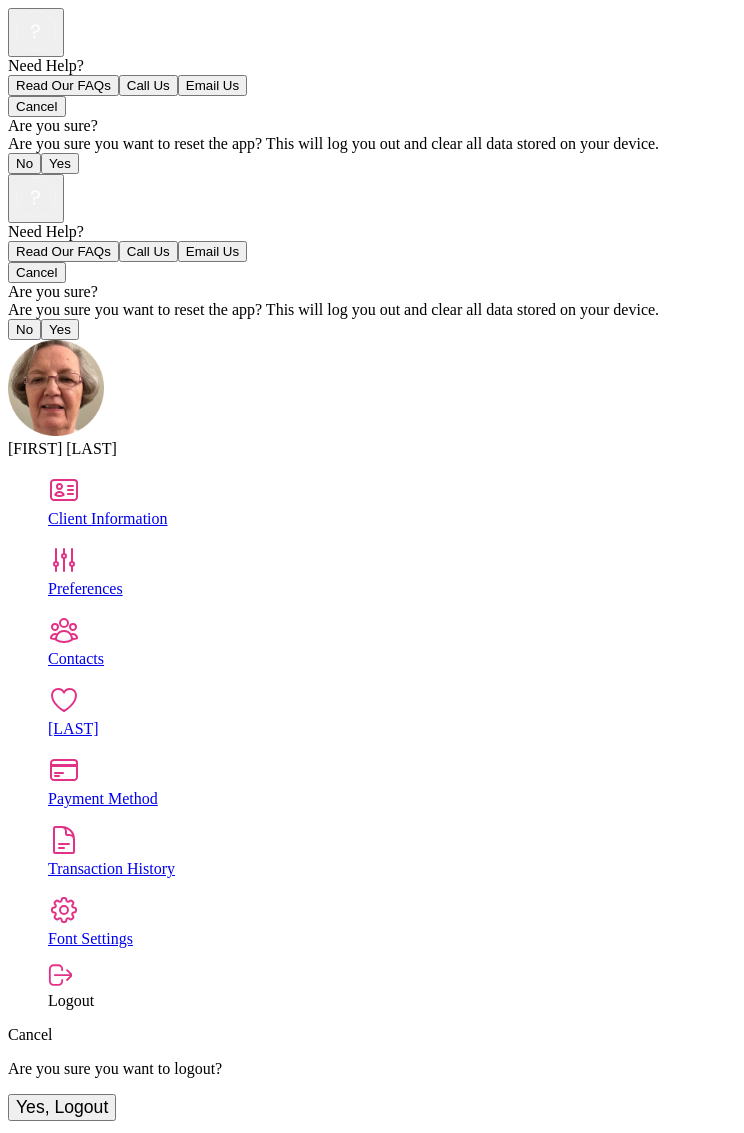 click on "Client Information" at bounding box center [392, 519] 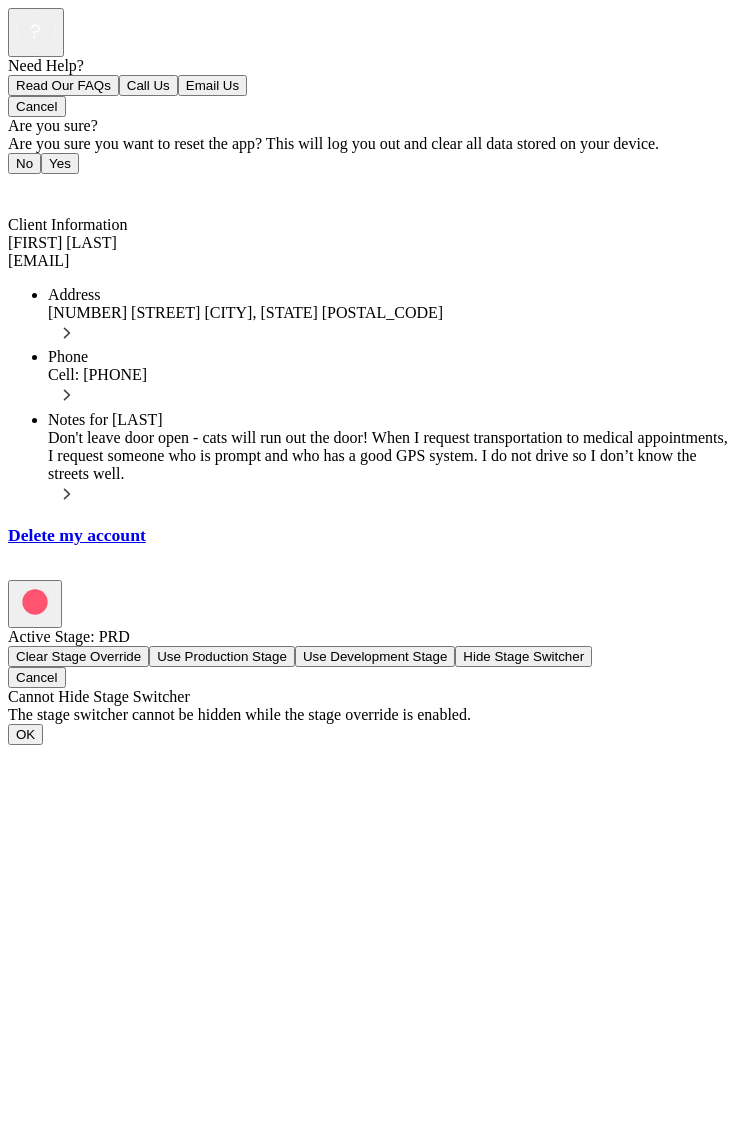 click on "Back" at bounding box center (36, 188) 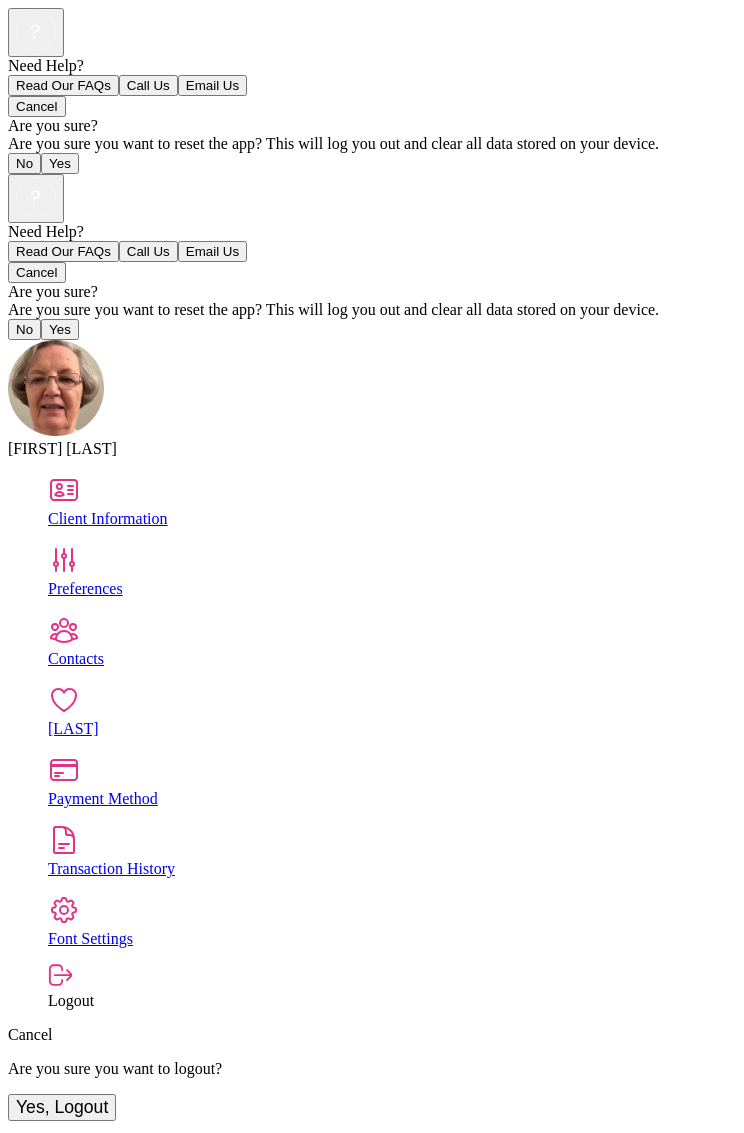 click on "Preferences" at bounding box center [392, 589] 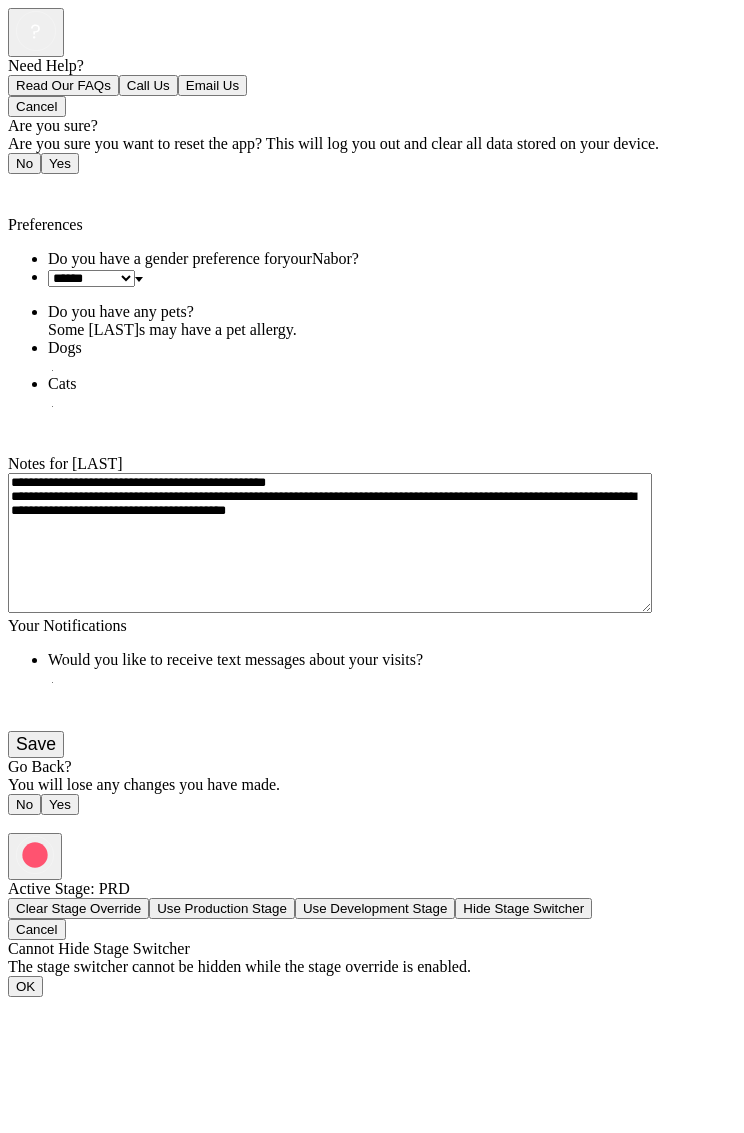 click on "Back" at bounding box center [36, 188] 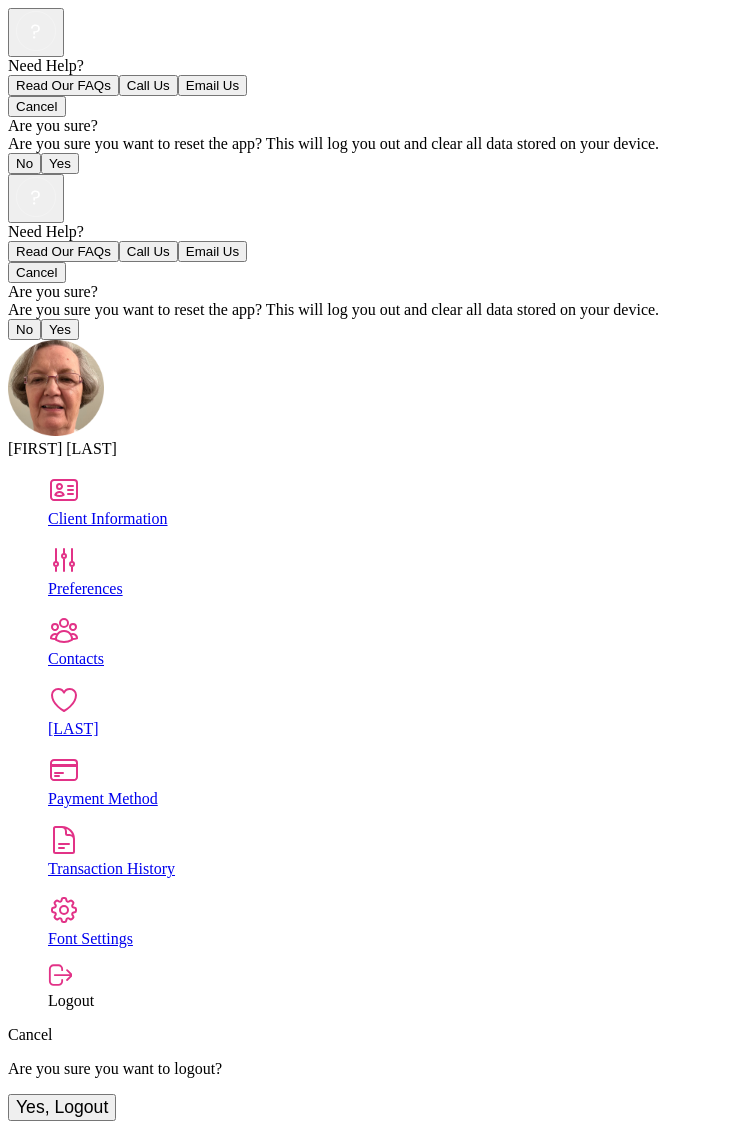 click on "Contacts" at bounding box center [392, 659] 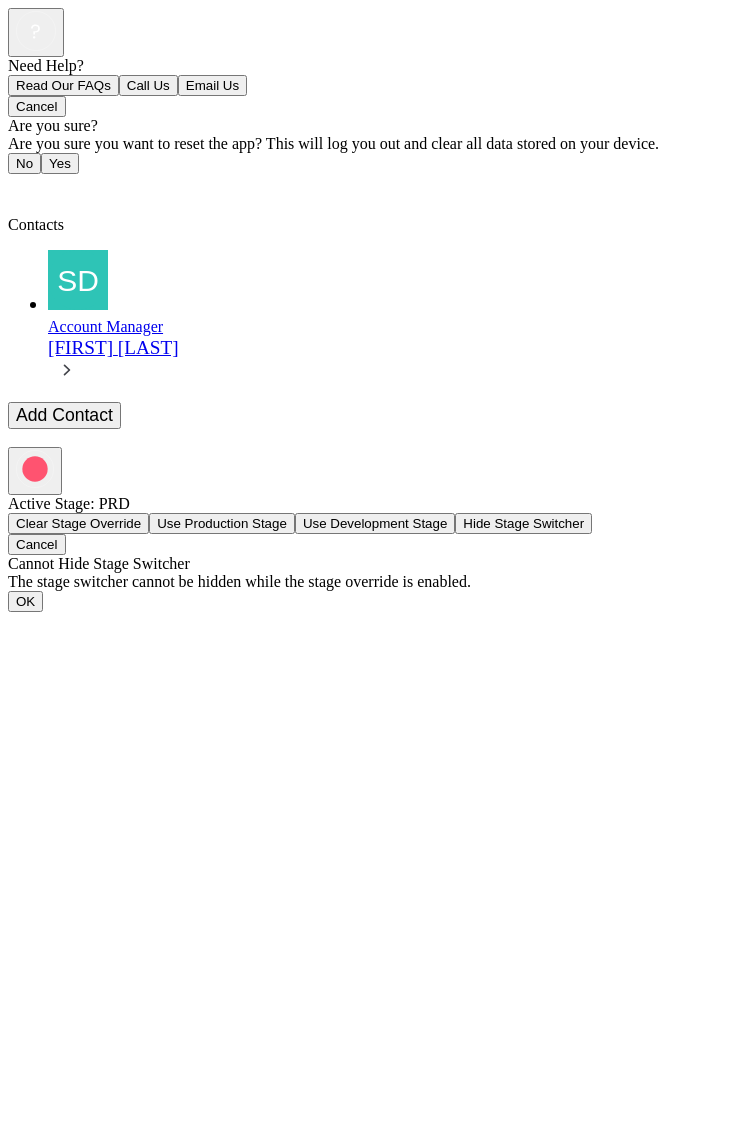 click on "Back" at bounding box center (36, 188) 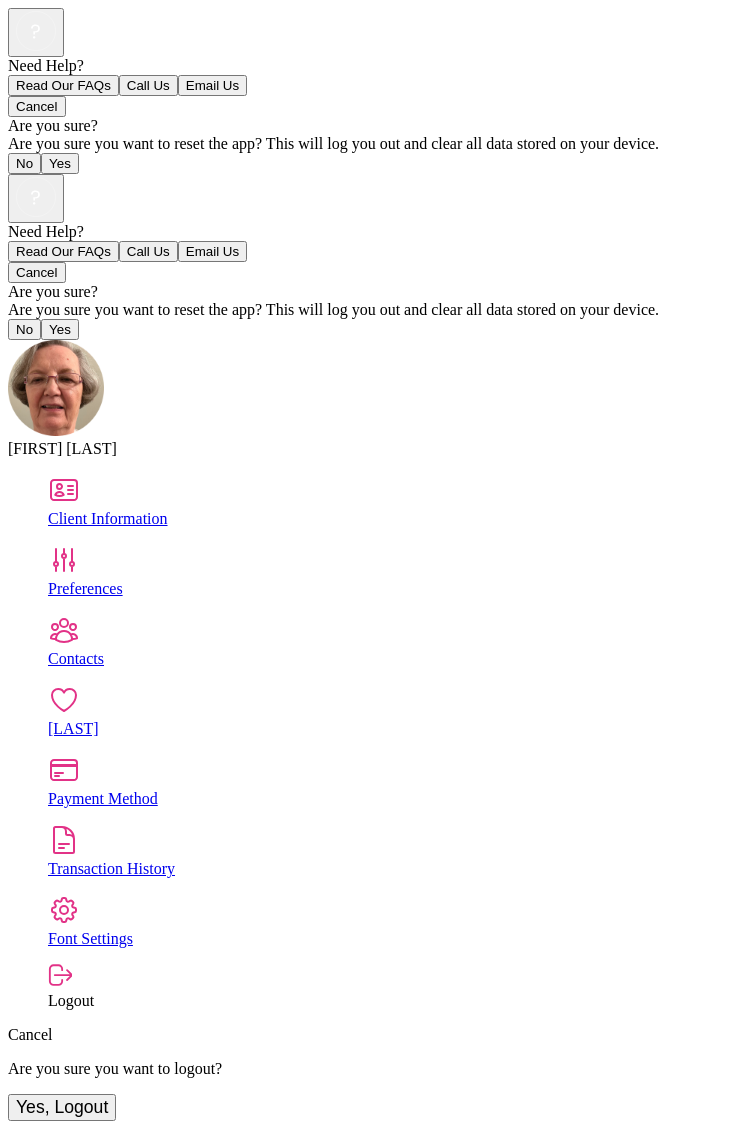 click on "Contacts" at bounding box center (392, 659) 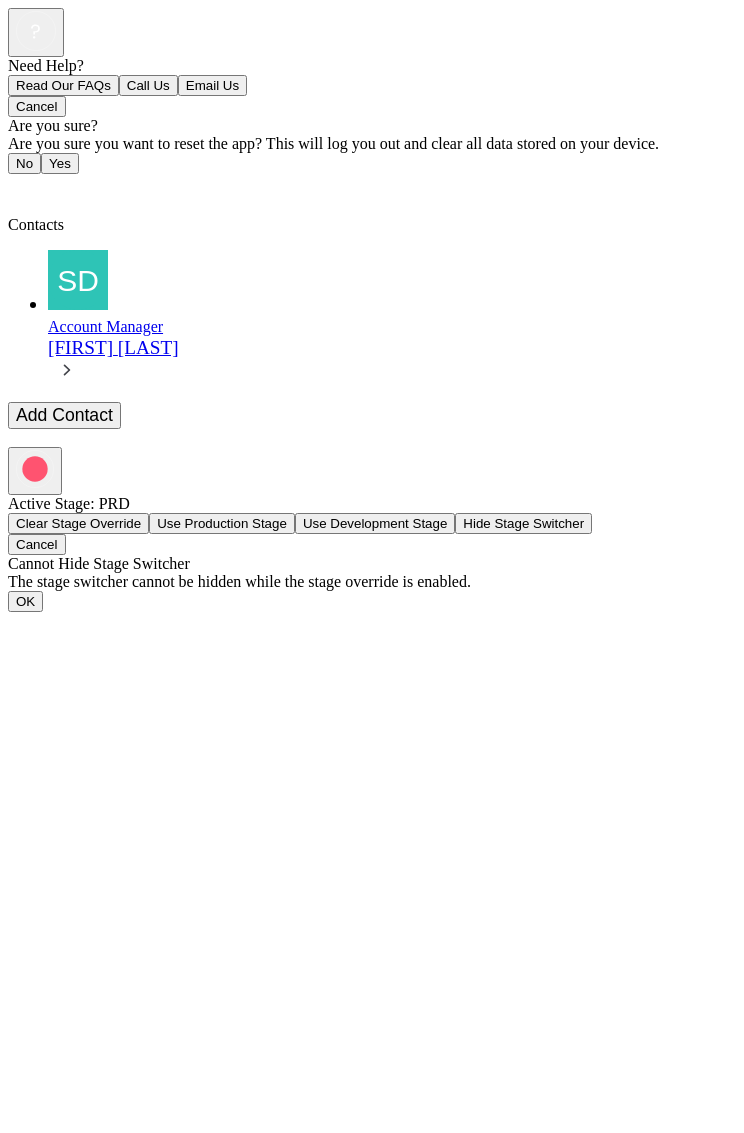 click on "Back" at bounding box center [36, 188] 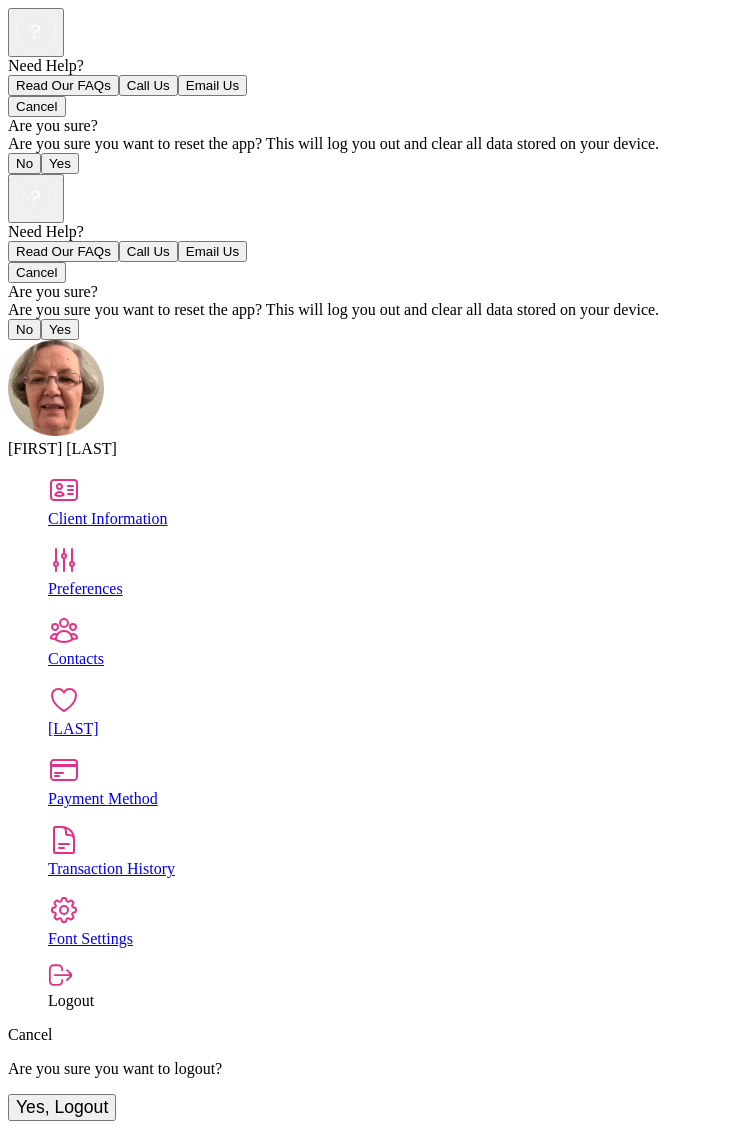click on "[LAST]" at bounding box center (392, 729) 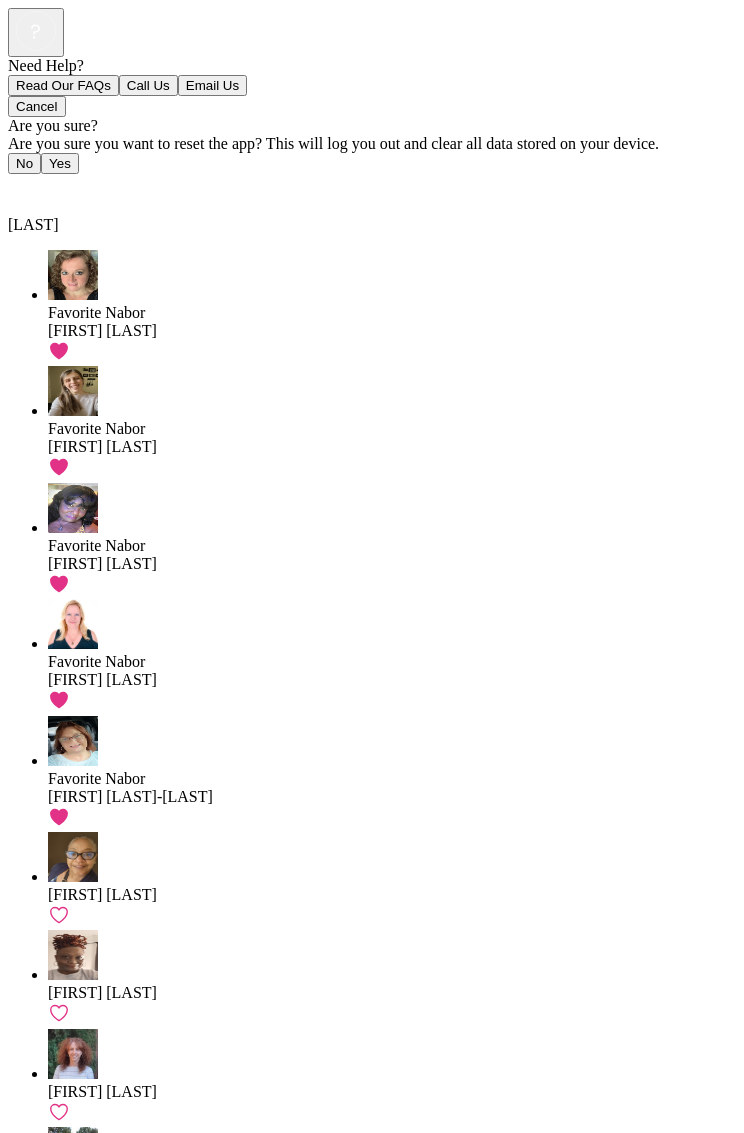 scroll, scrollTop: 0, scrollLeft: 0, axis: both 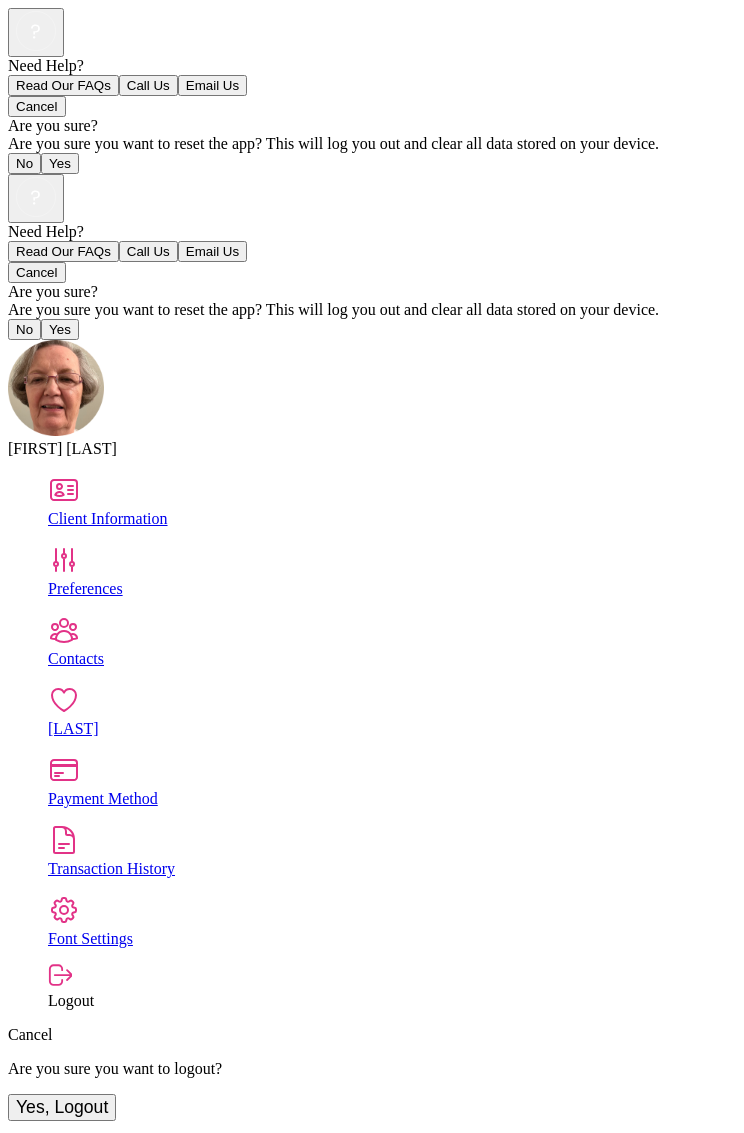 click on "Profile" at bounding box center [372, 1253] 